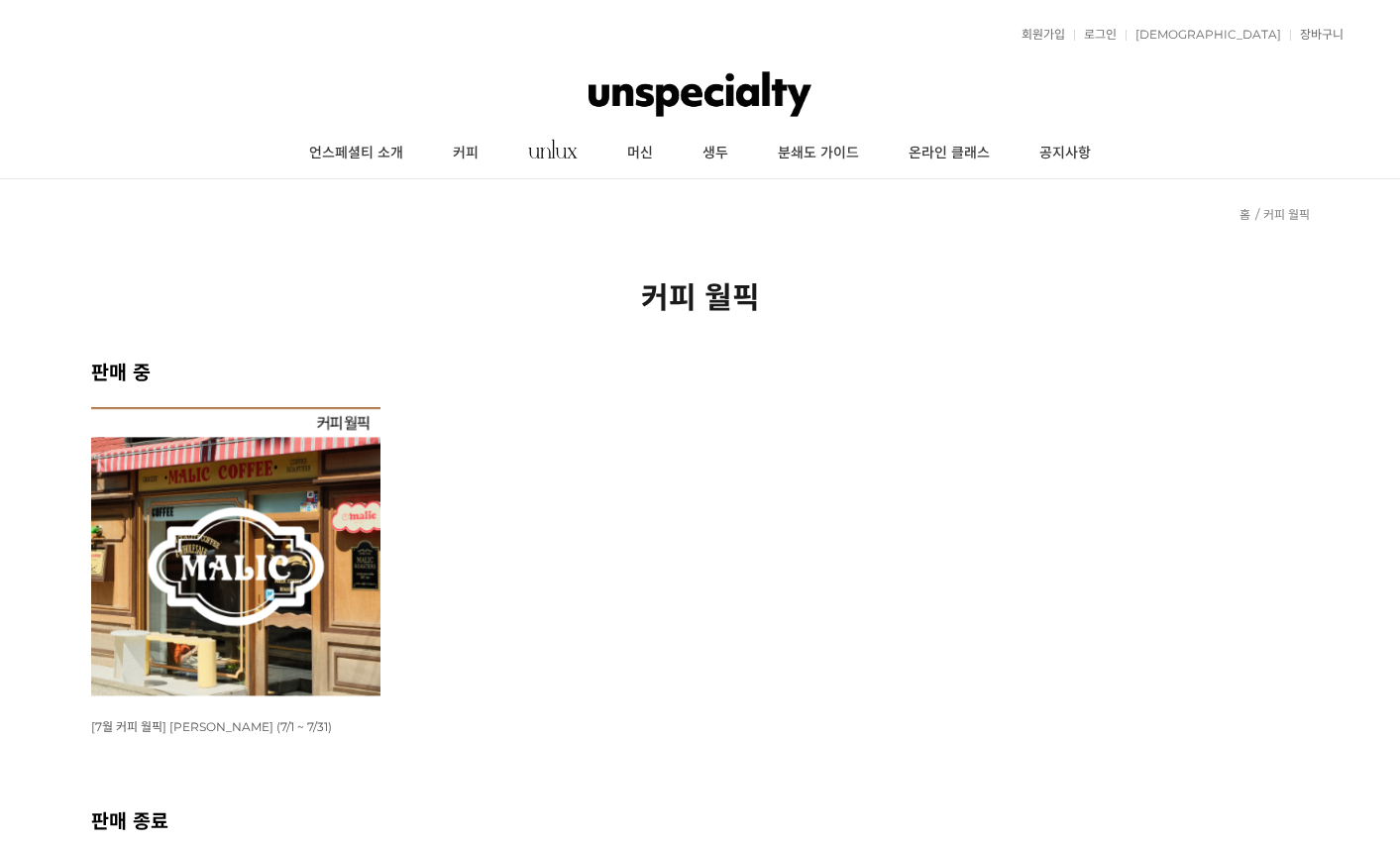 scroll, scrollTop: 0, scrollLeft: 0, axis: both 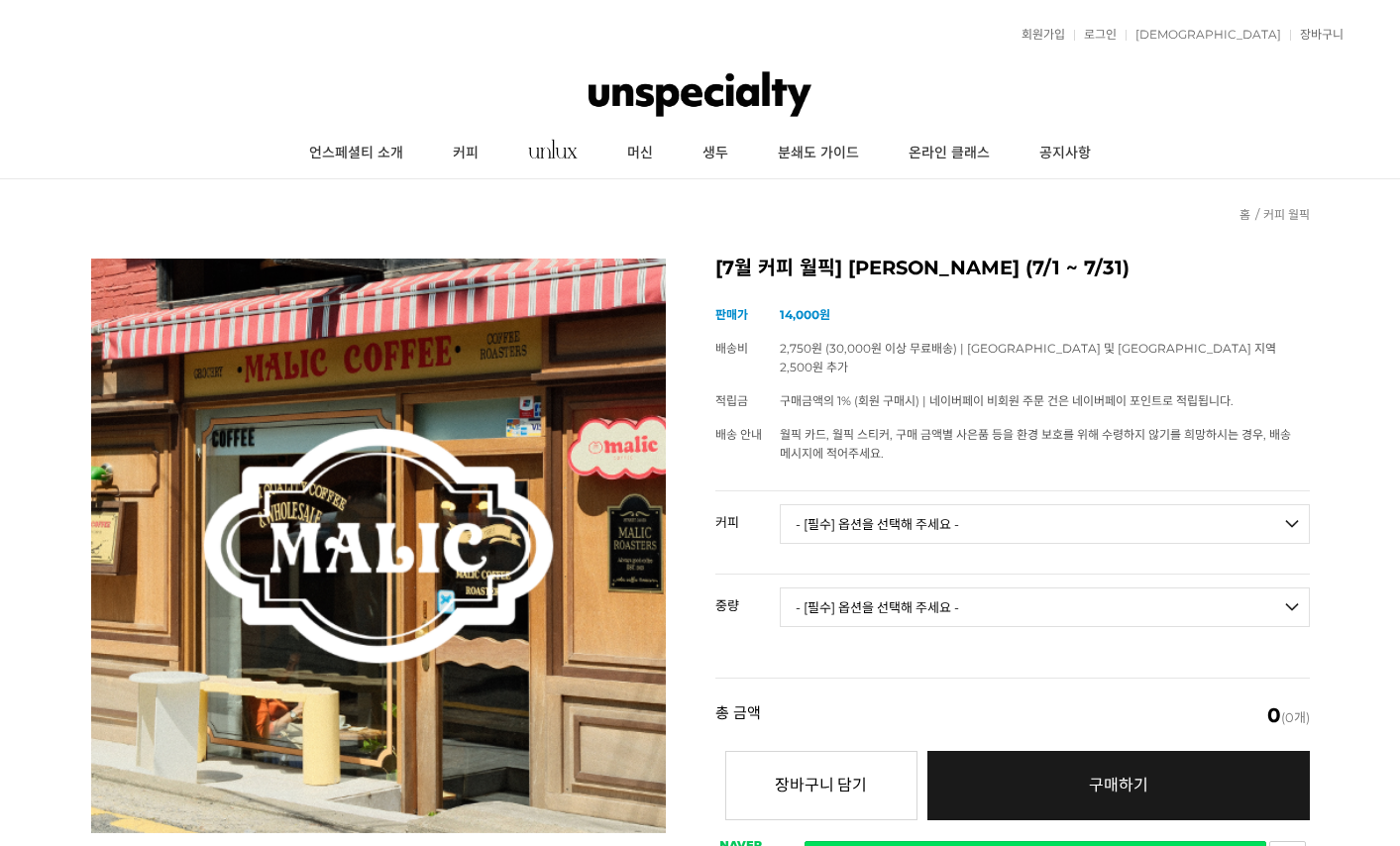 click on "- [필수] 옵션을 선택해 주세요 - ------------------- 언스페셜티 분쇄도 가이드 종이(주문 1개당 최대 1개 제공) 그레이프 쥬스 (언스페셜티 블렌드) 애플 쥬스 (언스페셜티 블렌드) 허니 자몽 쥬스 (언스페셜티 블렌드) [기획상품] 2024 Best of Panama 3종 10g 레시피팩 프루티 블렌드 마일드 블렌드 모닝 블렌드 #1 탄자니아 아카시아 힐스 게이샤 AA 풀리 워시드 [품절] #2 콜롬비아 포파얀 슈가케인 디카페인 #3 에티오피아 알로 타미루 미리가 74158 워시드 #4 에티오피아 첼베사 워시드 디카페인 #5 케냐 뚱구리 AB 풀리 워시드 [품절] #6 에티오피아 버그 우 셀렉션 에얼룸 내추럴 (Lot2) #7 에티오피아 알로 타미루 무라고 74158 클래식 워시드 #8 케냐 은가라투아 AB 워시드 (Lot 159) [품절] [7.4 오픈] #9 온두라스 마리사벨 카바예로 파카마라 워시드 #24 페루 알토 미라도르 게이샤 워시드" at bounding box center (1044, 524) 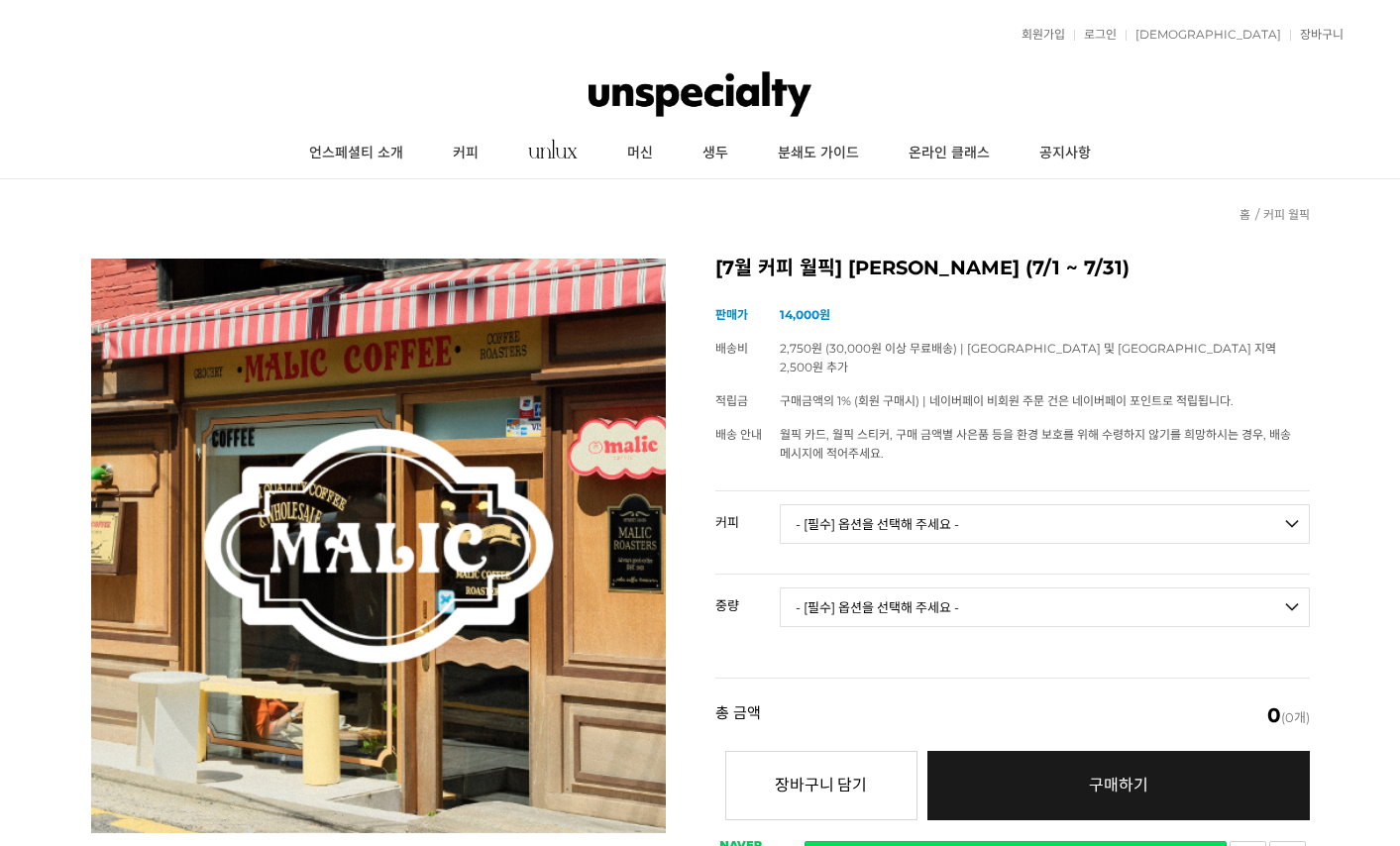 scroll, scrollTop: 0, scrollLeft: 0, axis: both 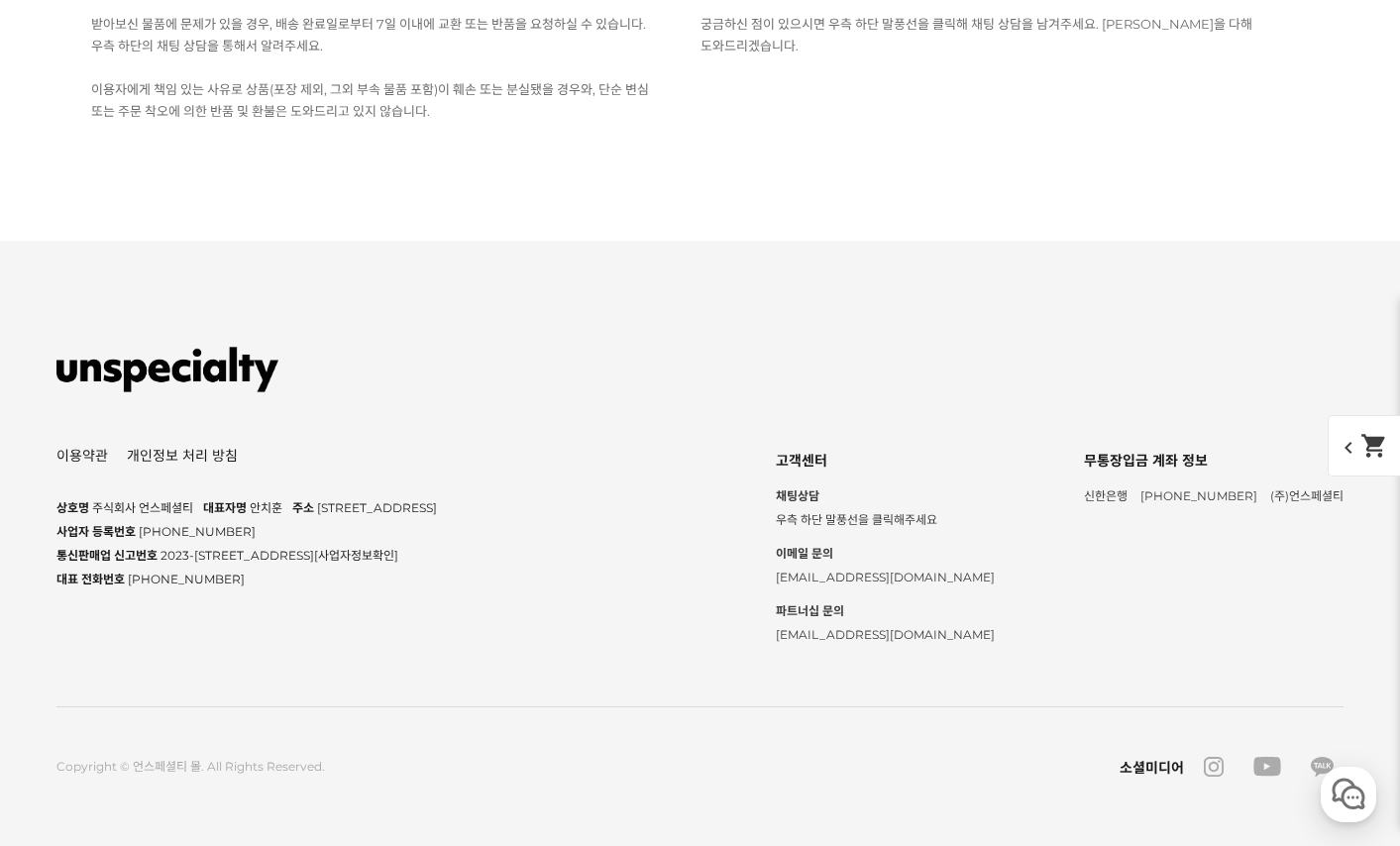 click on "SOLD OUT 준비된 재고가 모두 소진되었습니다." at bounding box center (700, -2979) 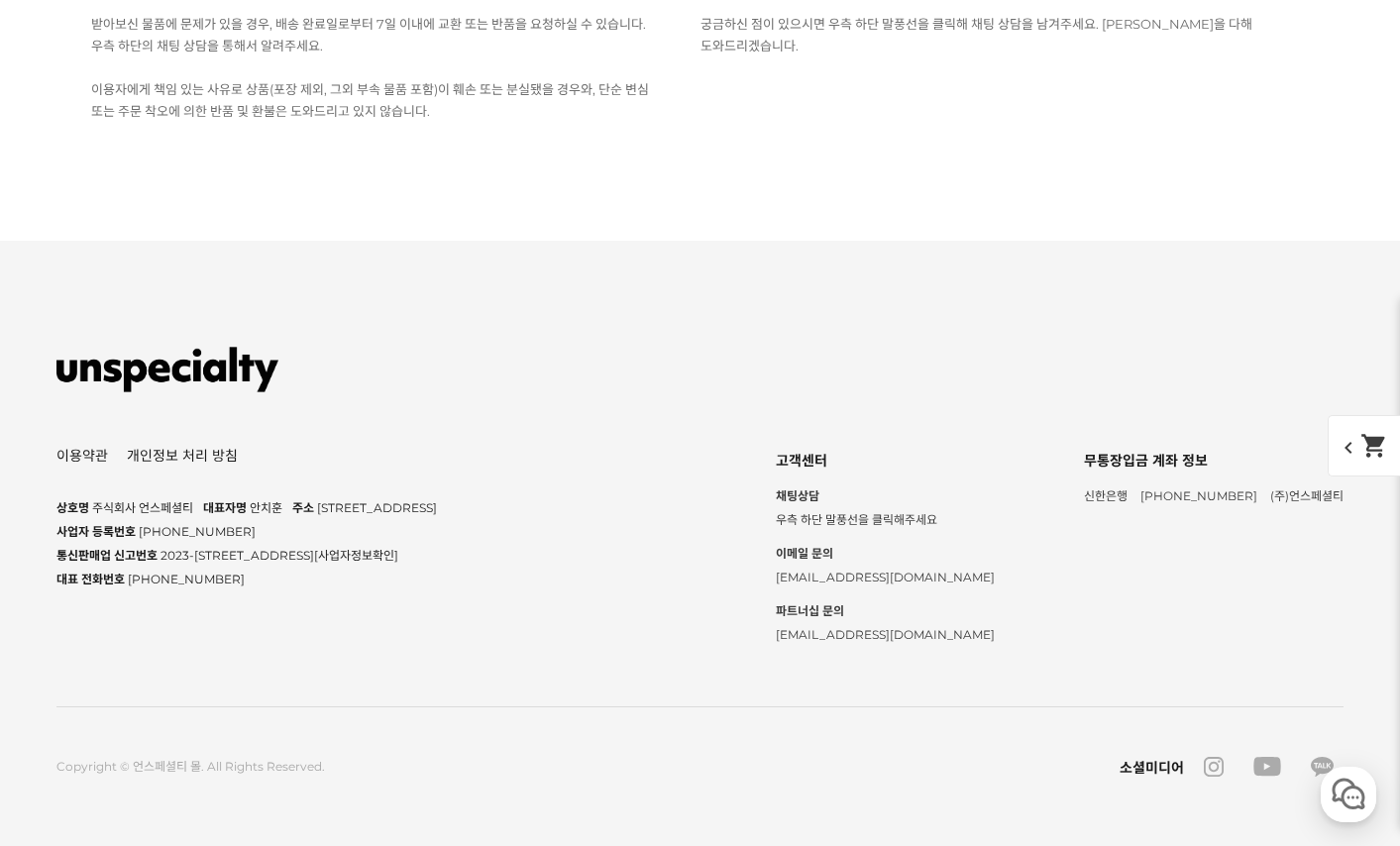 scroll, scrollTop: 14011, scrollLeft: 0, axis: vertical 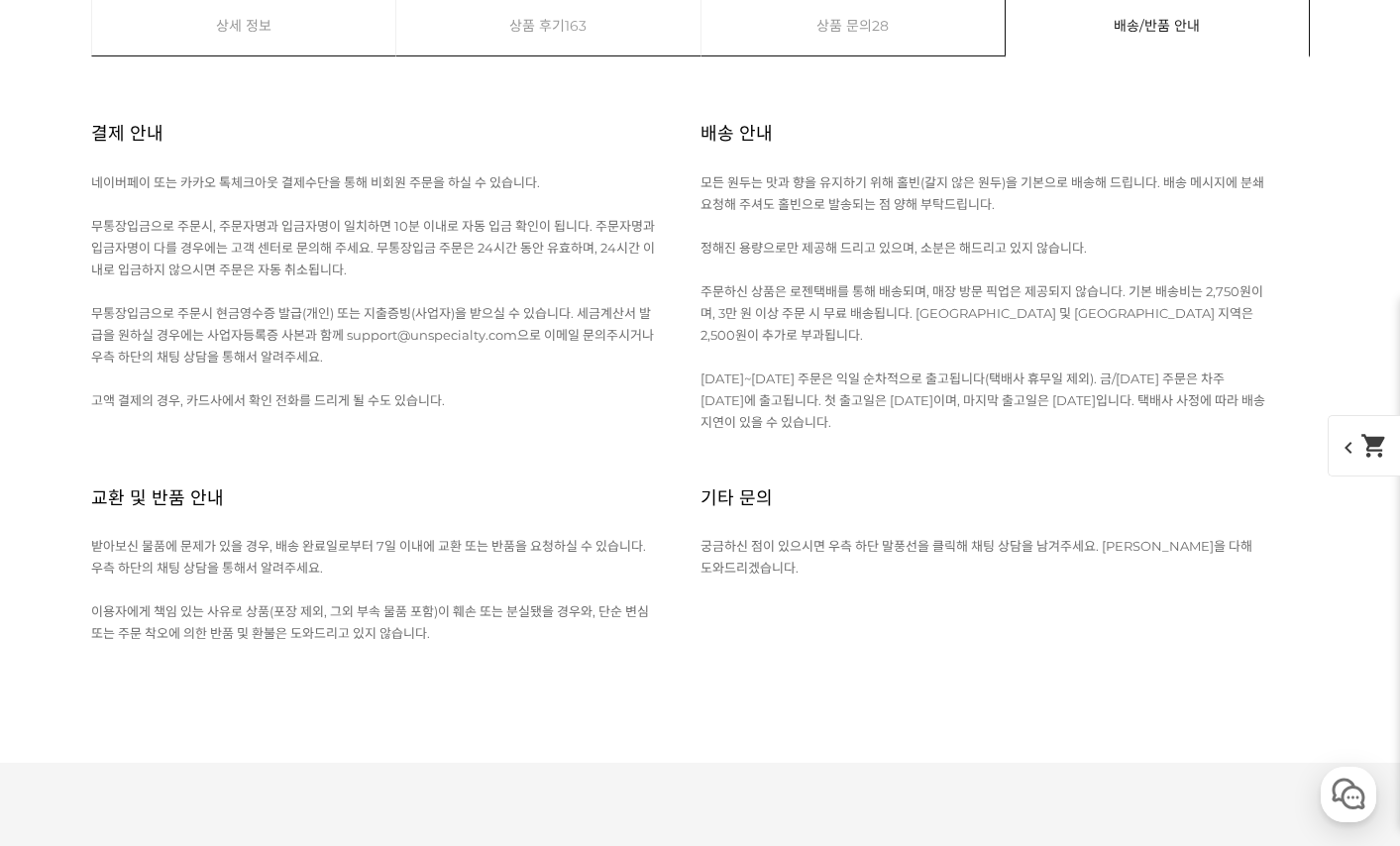 click on "SOLD OUT 준비된 재고가 모두 소진되었습니다." at bounding box center (700, -3742) 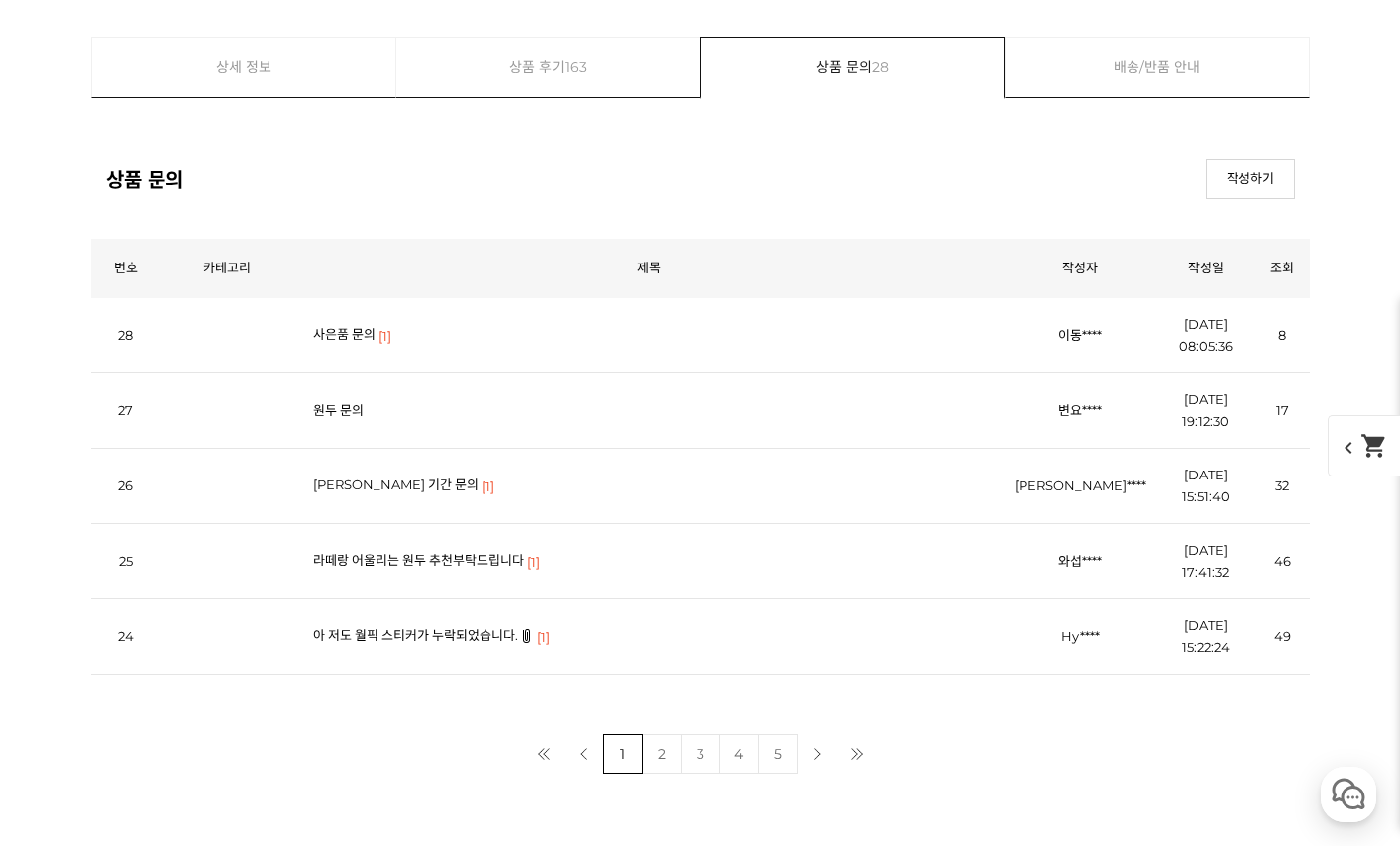 scroll, scrollTop: 0, scrollLeft: 0, axis: both 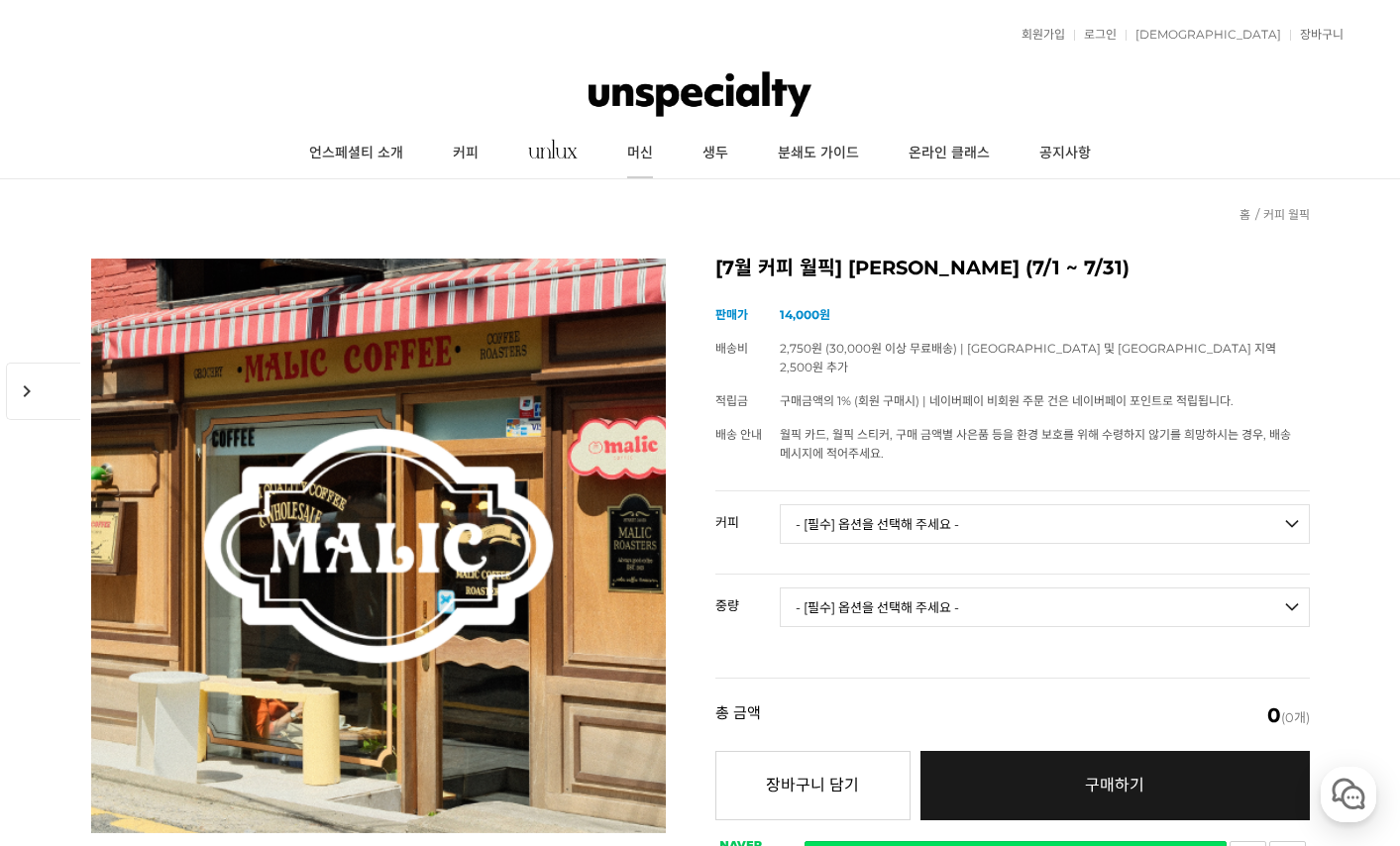 click on "머신" at bounding box center (640, 154) 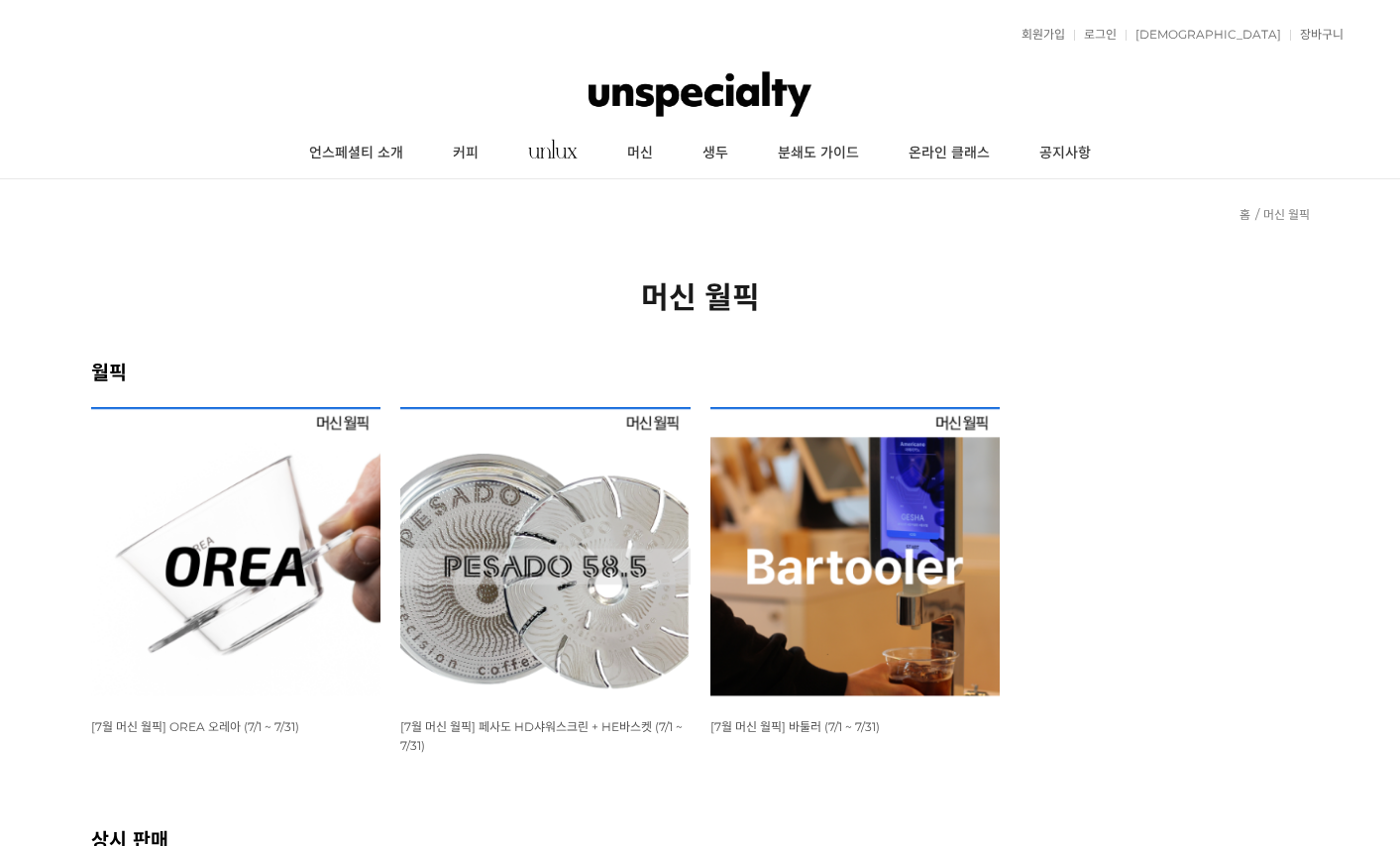 scroll, scrollTop: 0, scrollLeft: 0, axis: both 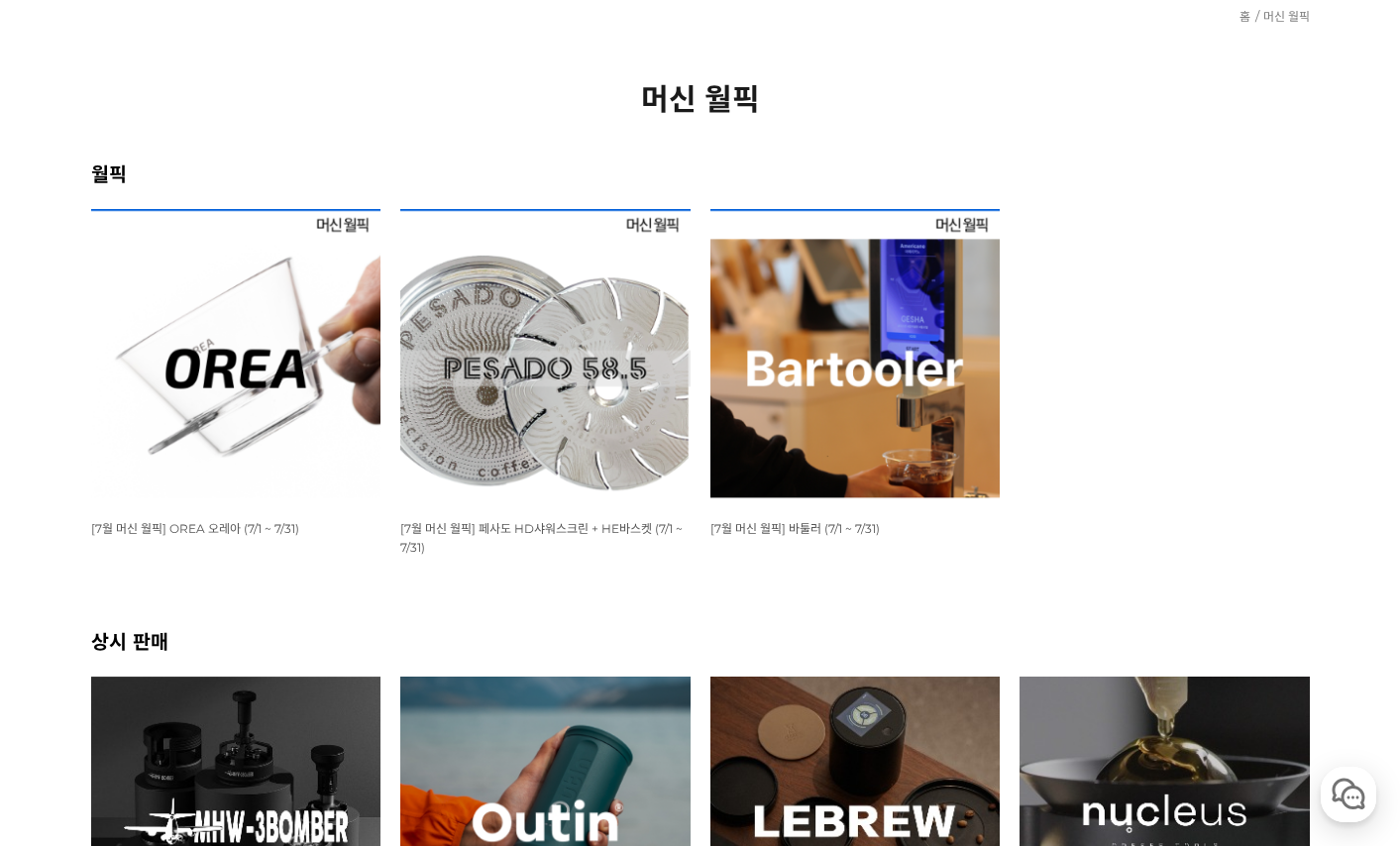 click at bounding box center [236, 354] 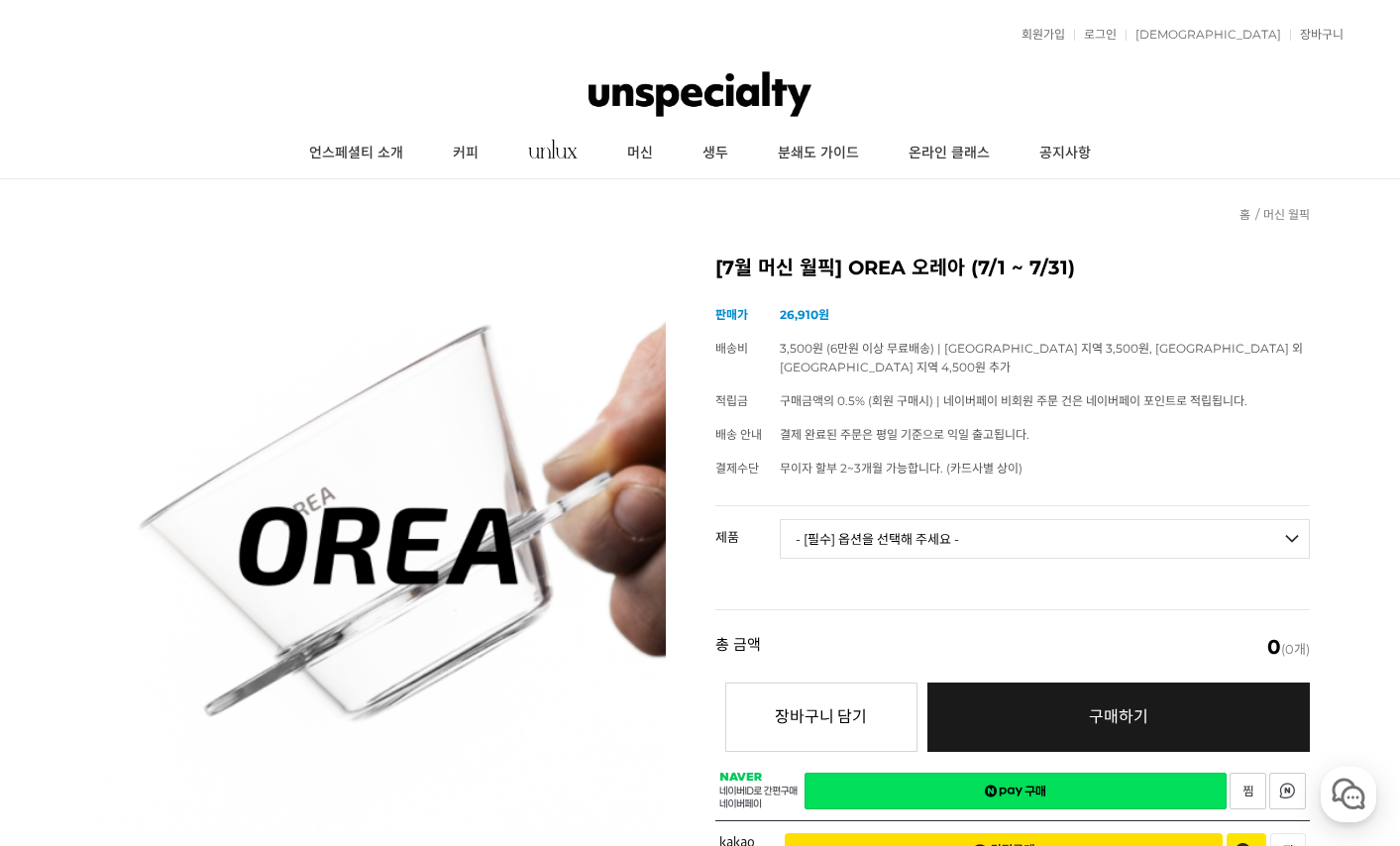 scroll, scrollTop: 258, scrollLeft: 0, axis: vertical 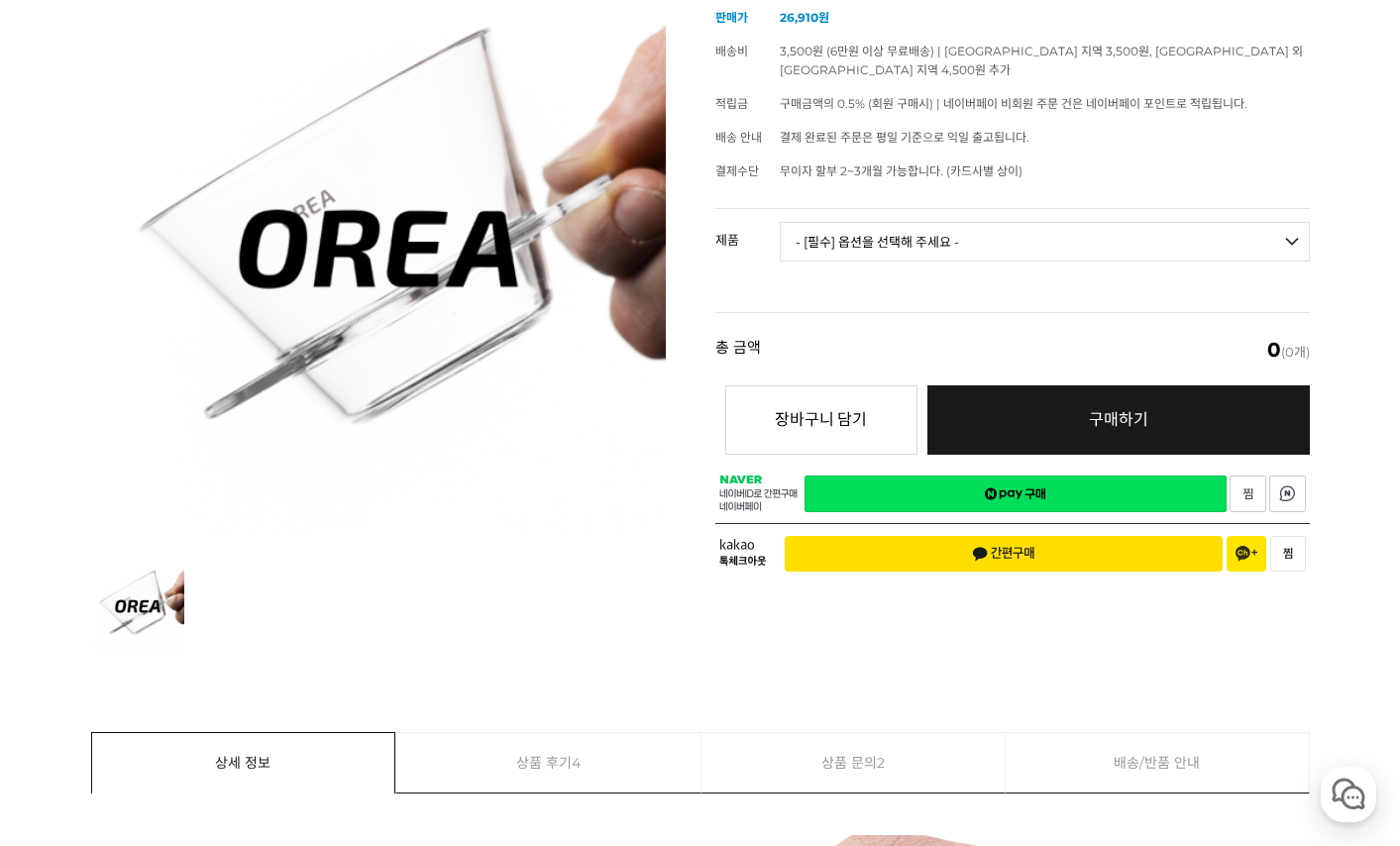 click on "- [필수] 옵션을 선택해 주세요 - ------------------- OREA O1 BABY O 브루어 OREA V4 Narrow 브루어 세트 OREA 웨이브 필터 (100매) OREA 플랫 필터 (100매)" at bounding box center (1044, 242) 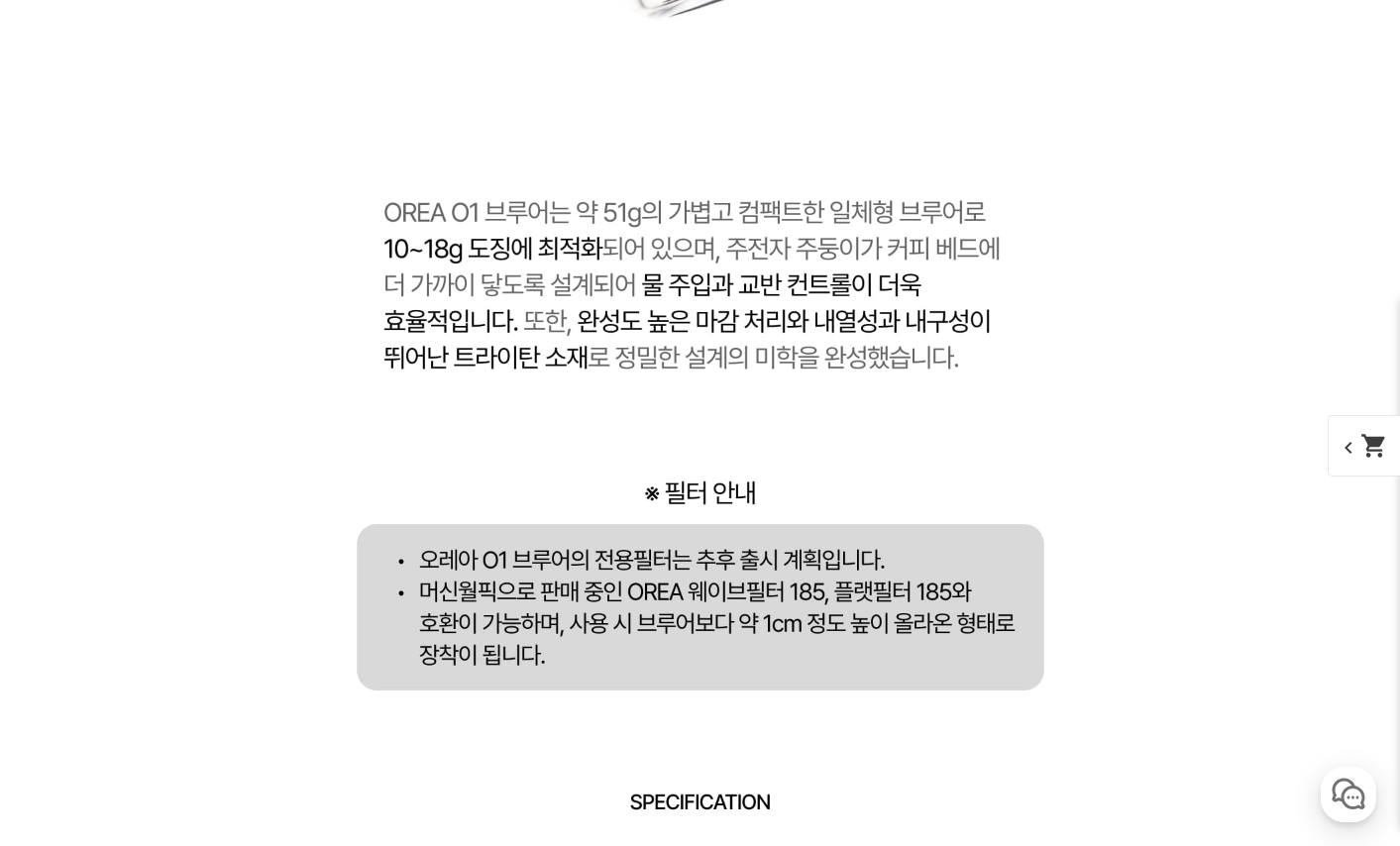 scroll, scrollTop: 0, scrollLeft: 0, axis: both 